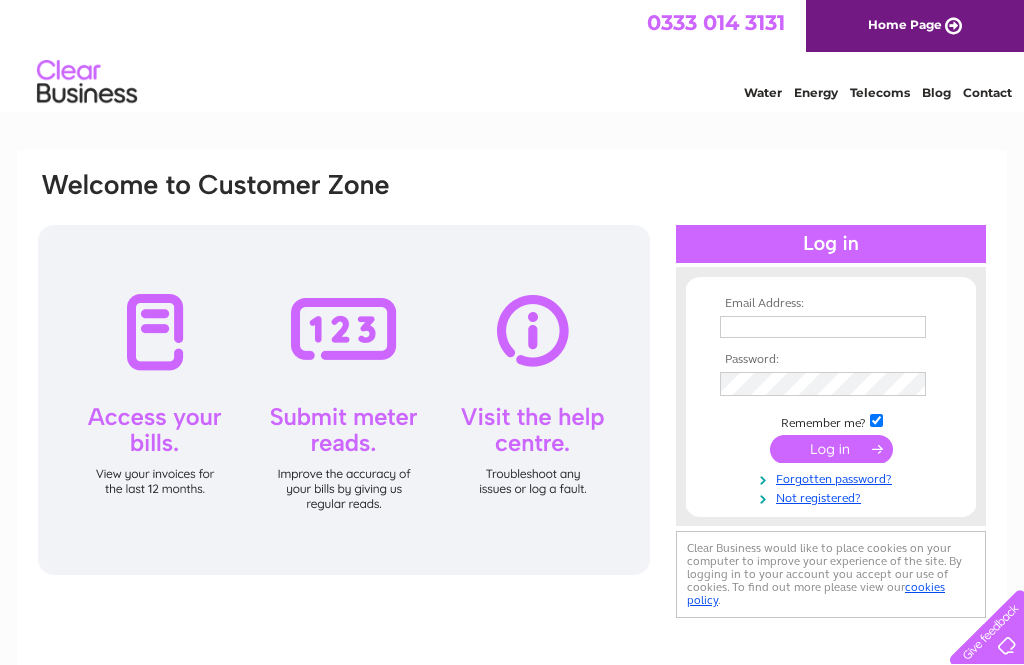 scroll, scrollTop: 0, scrollLeft: 0, axis: both 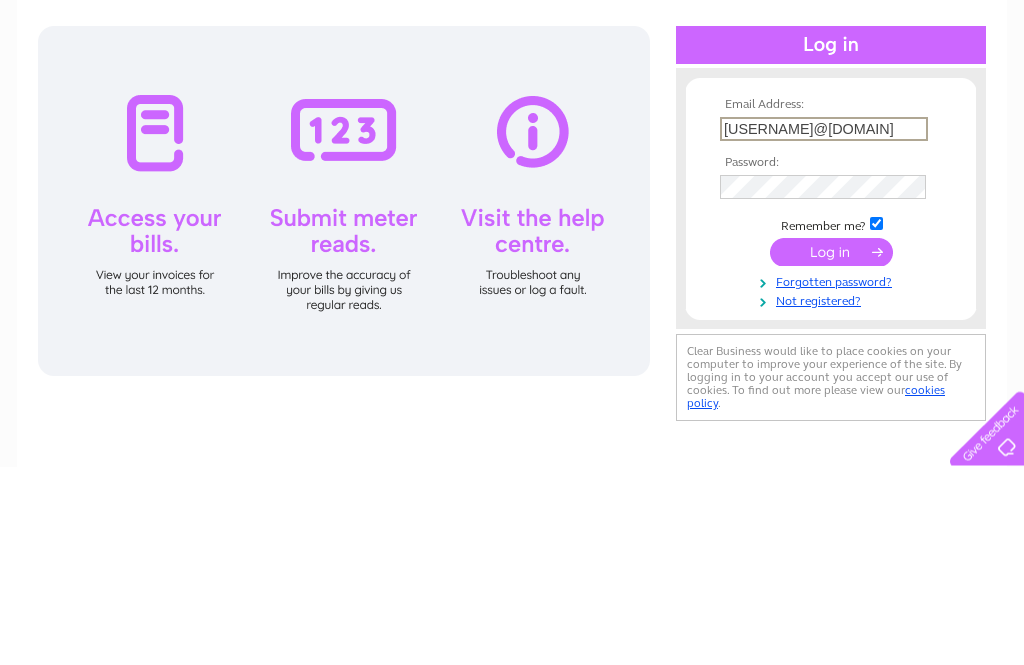 type on "[USERNAME]@[DOMAIN]" 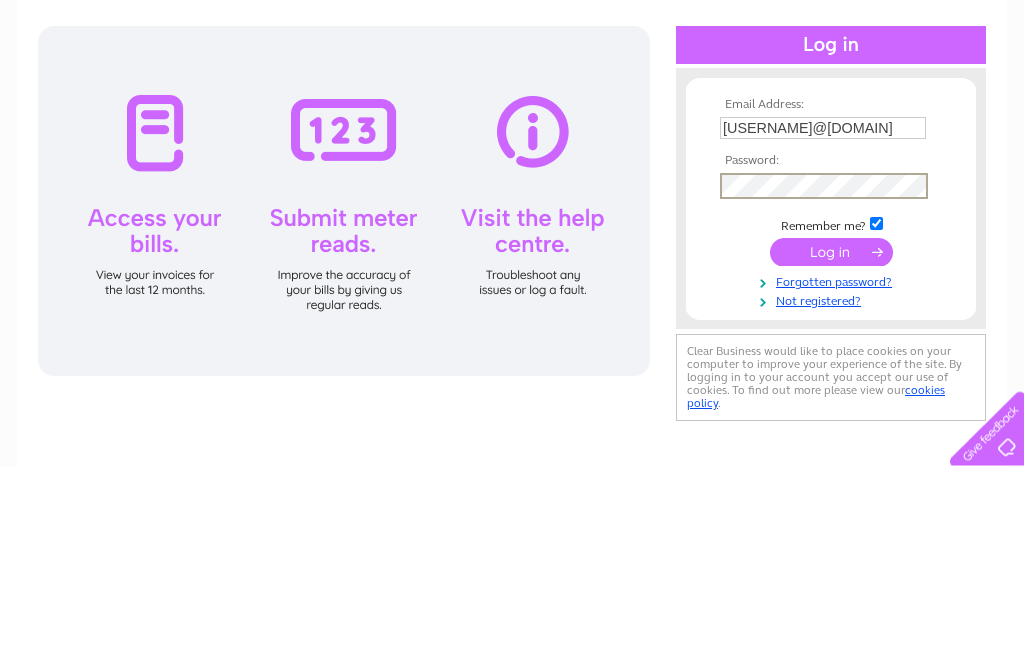click at bounding box center (831, 451) 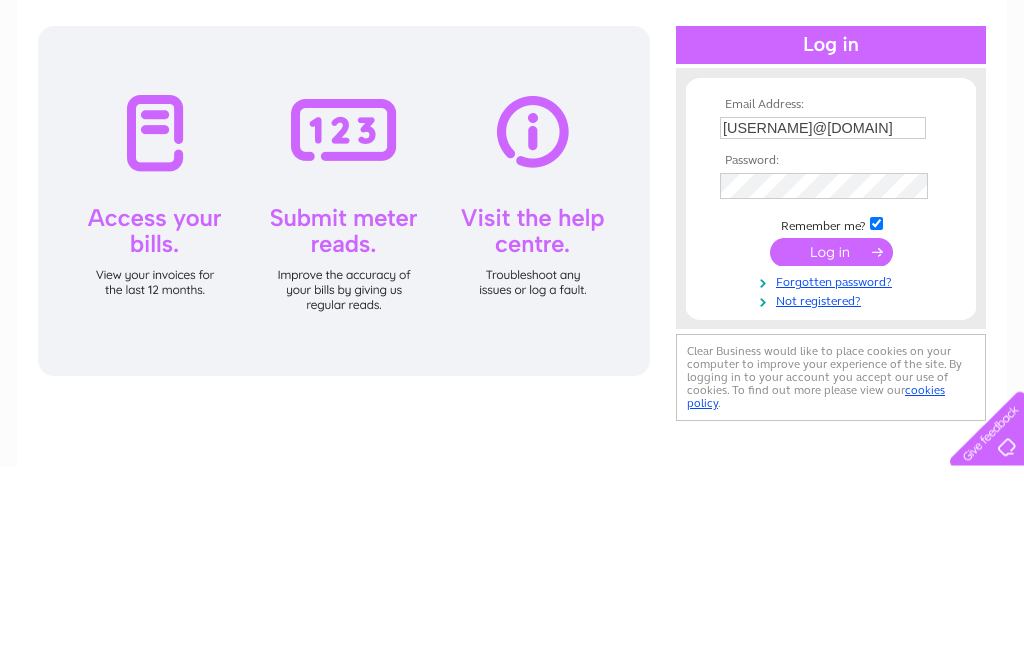 scroll, scrollTop: 199, scrollLeft: 0, axis: vertical 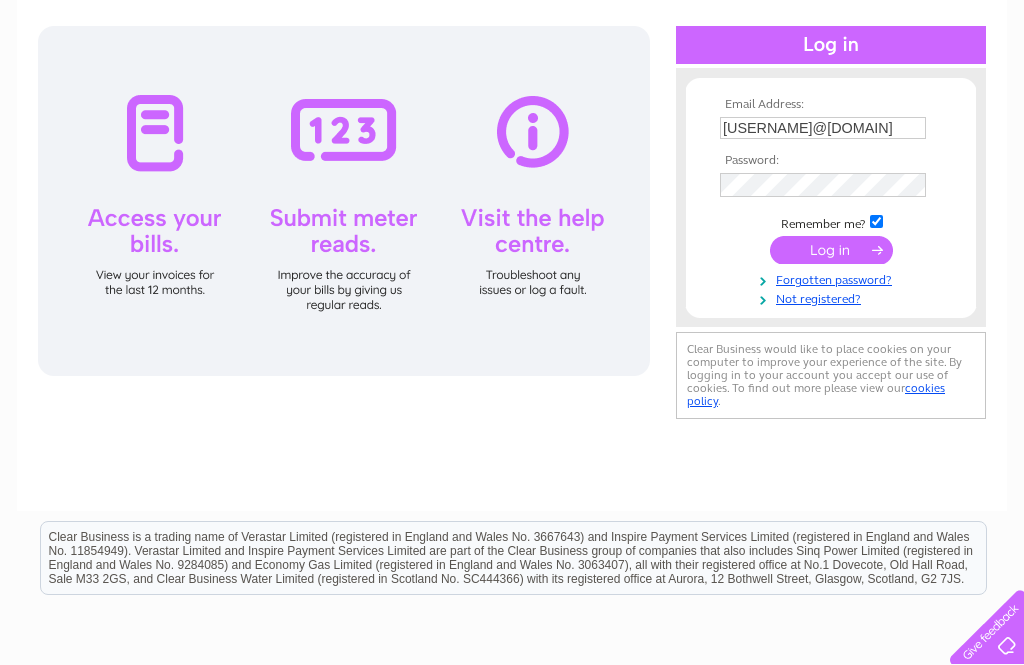 click at bounding box center (831, 250) 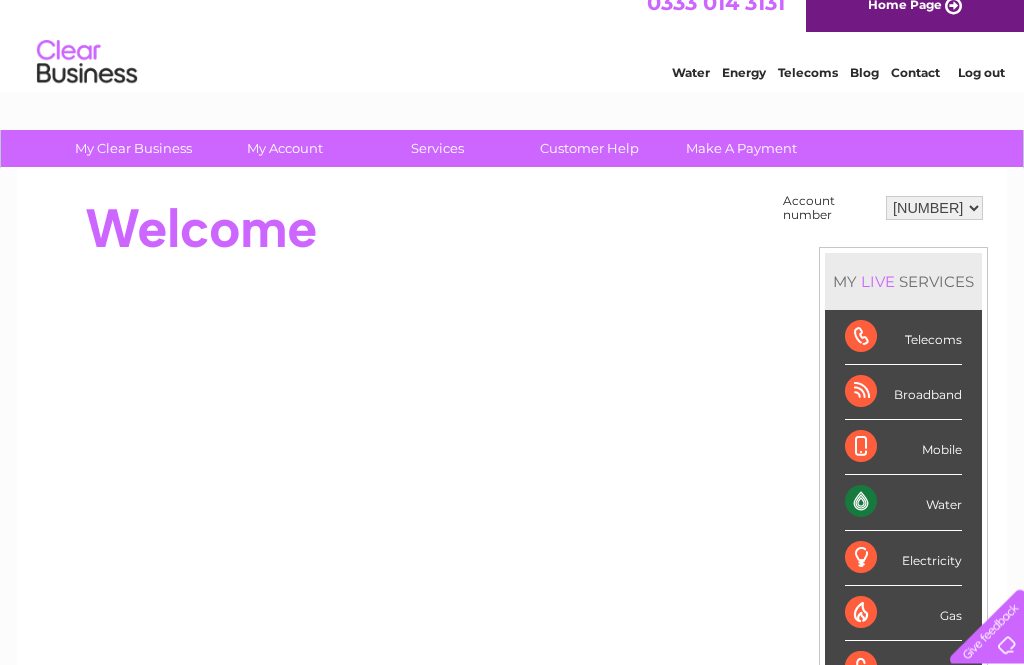 scroll, scrollTop: 16, scrollLeft: 0, axis: vertical 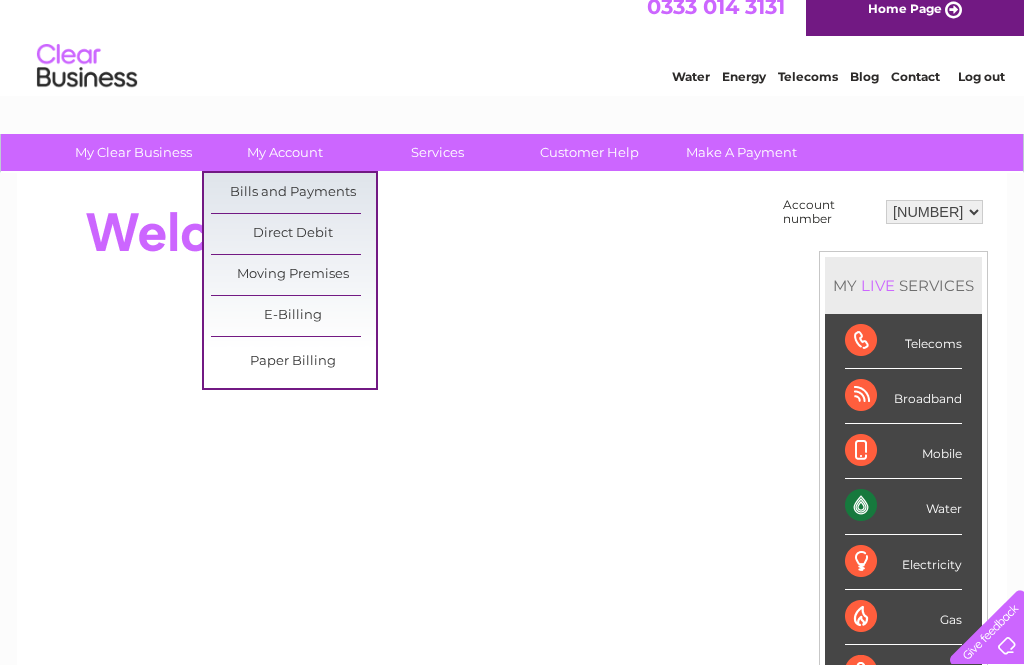 click on "Bills and Payments" at bounding box center (293, 193) 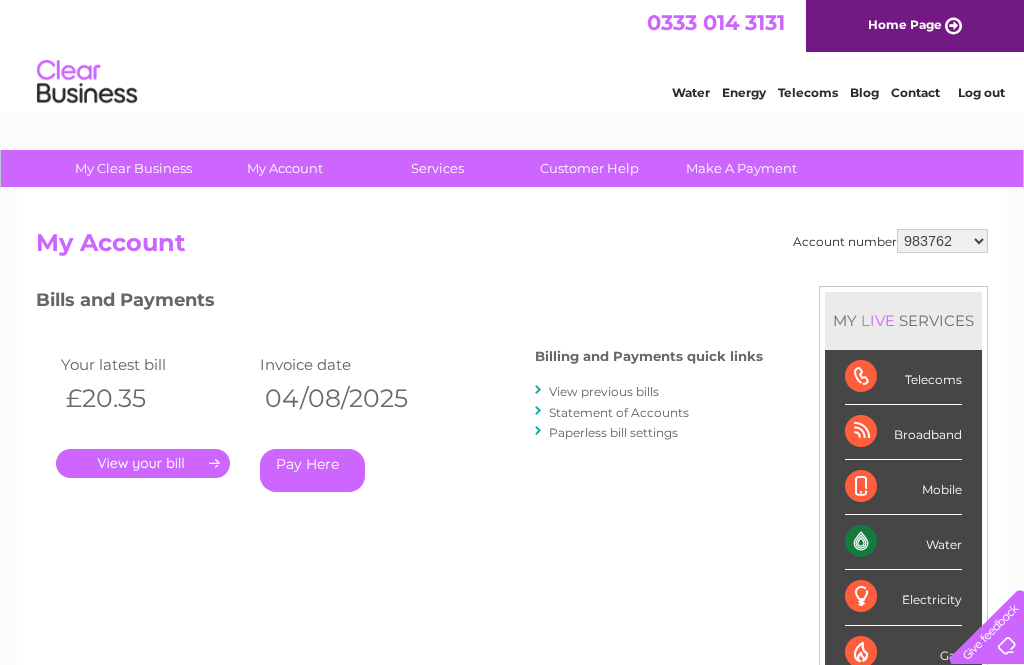 scroll, scrollTop: 0, scrollLeft: 0, axis: both 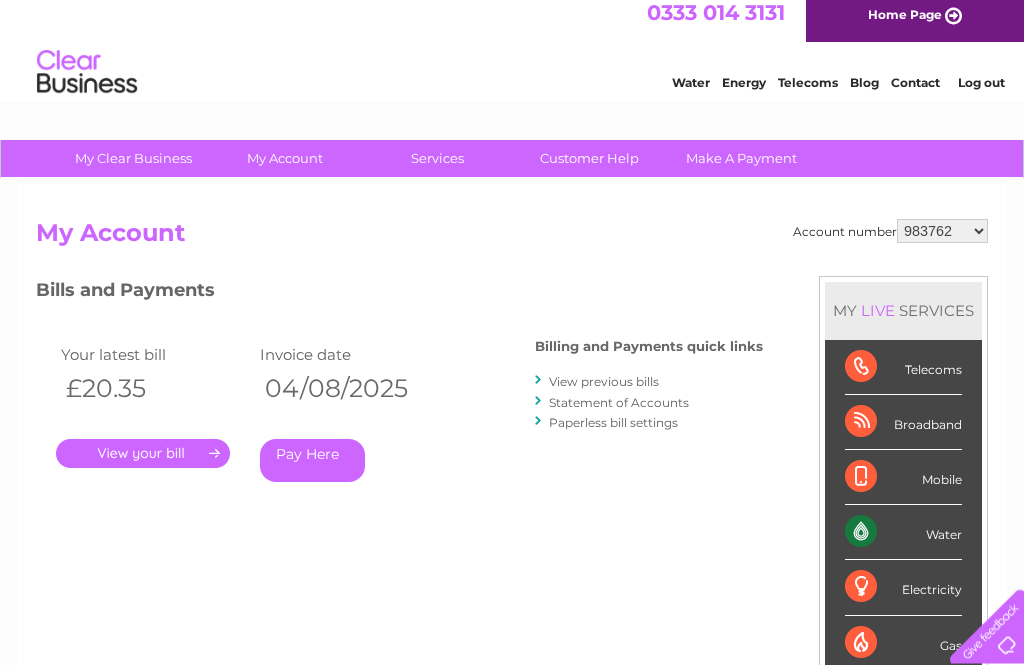 click on "983762
30318679" at bounding box center [942, 232] 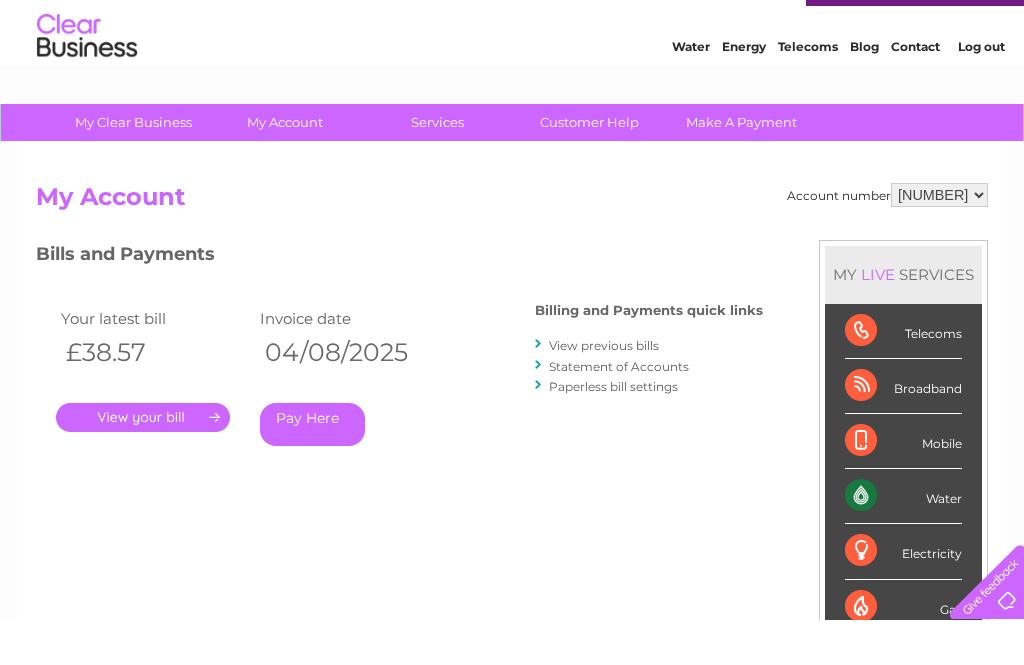 scroll, scrollTop: 47, scrollLeft: 0, axis: vertical 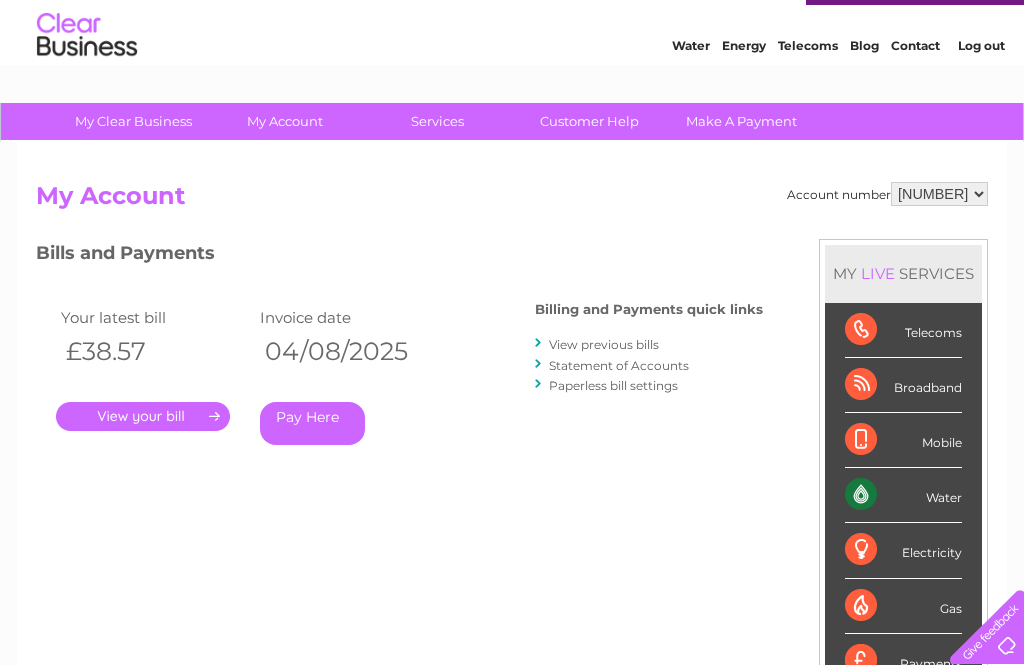 click on "." at bounding box center [143, 416] 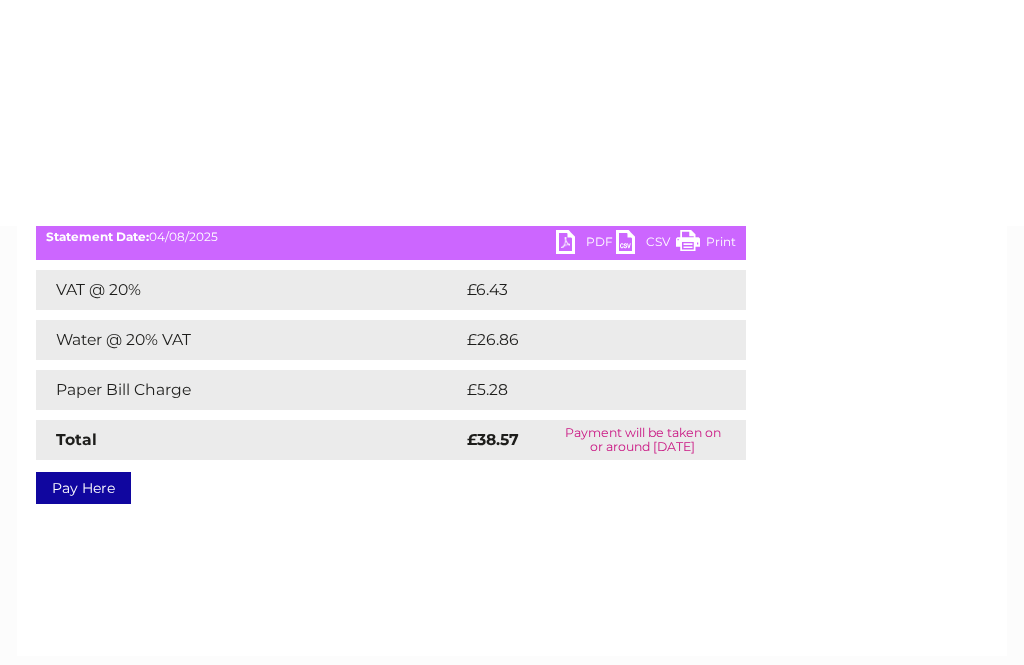 scroll, scrollTop: 0, scrollLeft: 0, axis: both 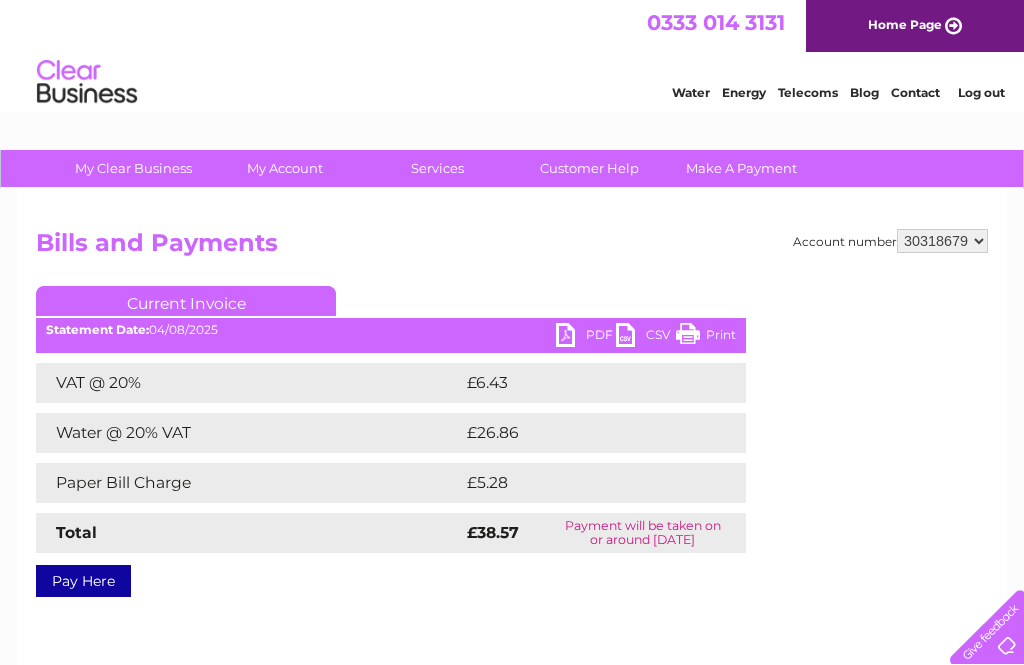 click on "PDF" at bounding box center (586, 337) 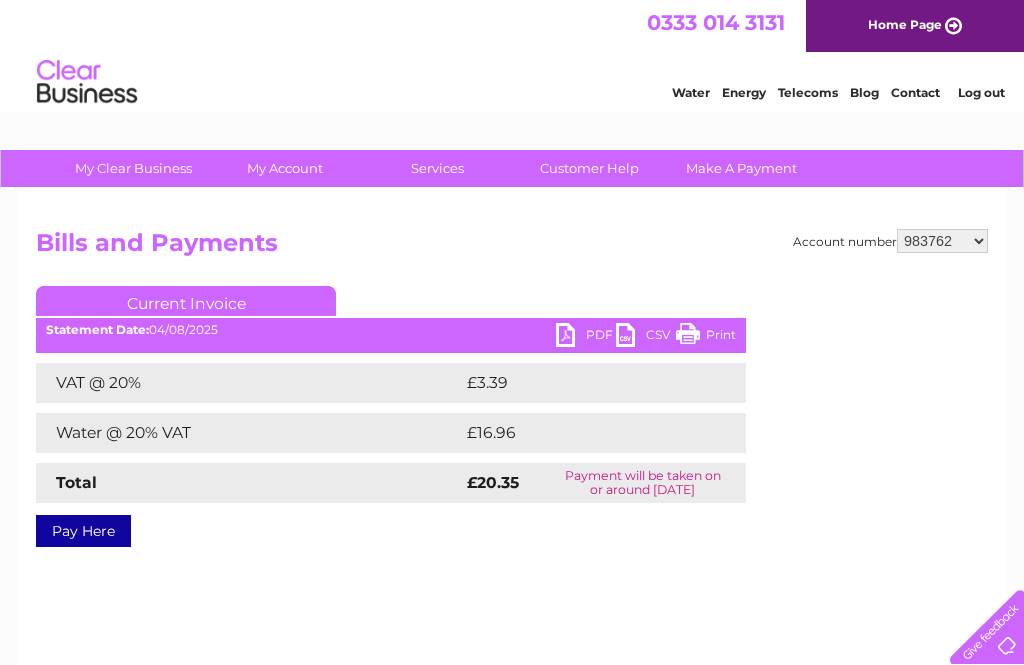 scroll, scrollTop: 0, scrollLeft: 0, axis: both 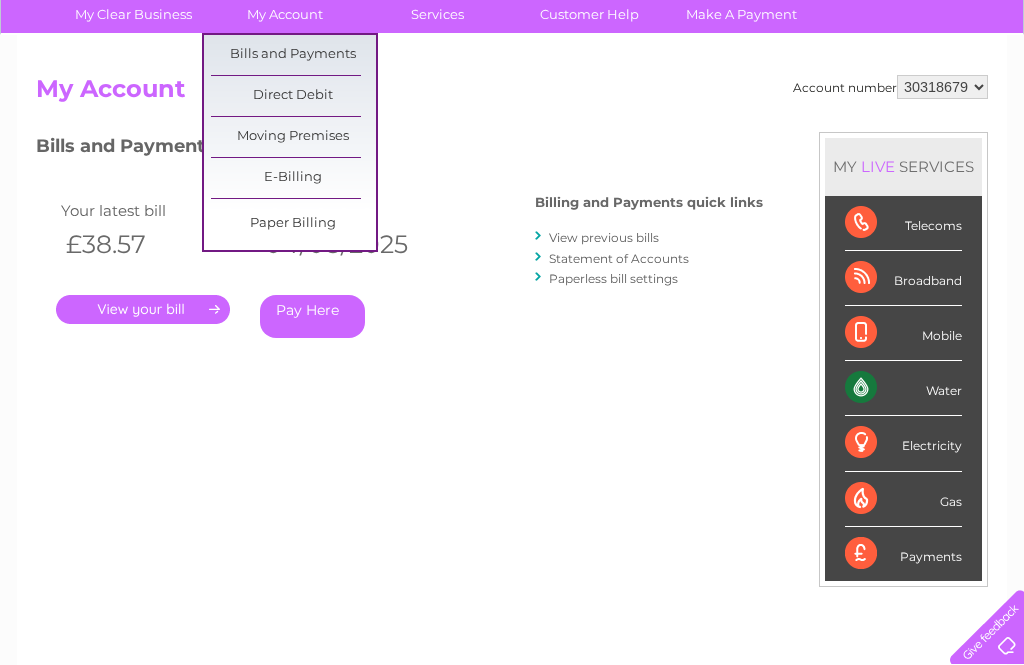 click on "Bills and Payments" at bounding box center [293, 55] 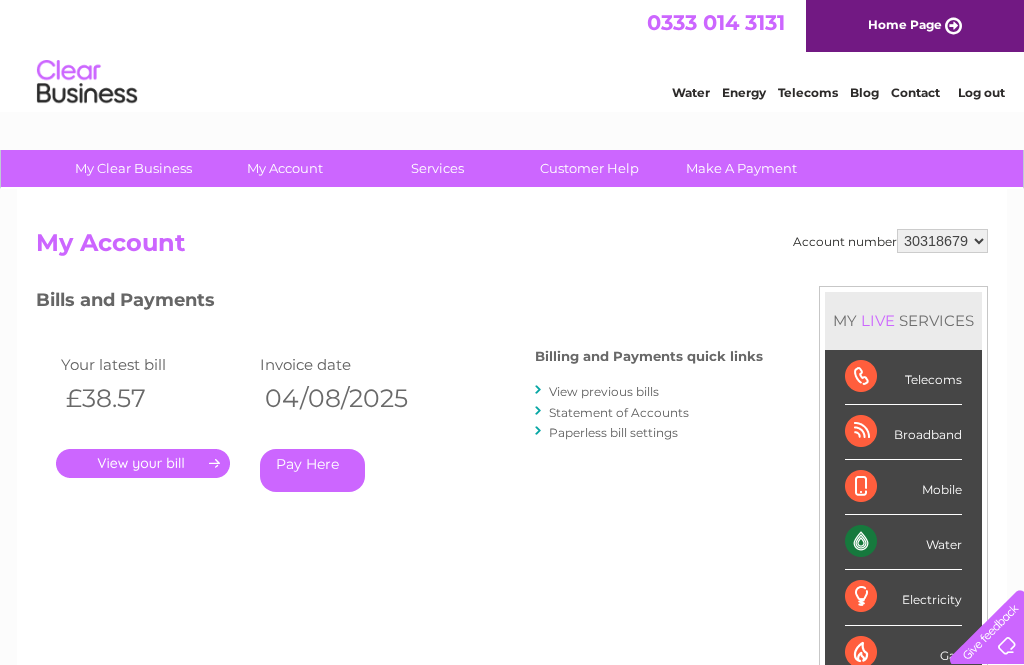 scroll, scrollTop: 0, scrollLeft: 0, axis: both 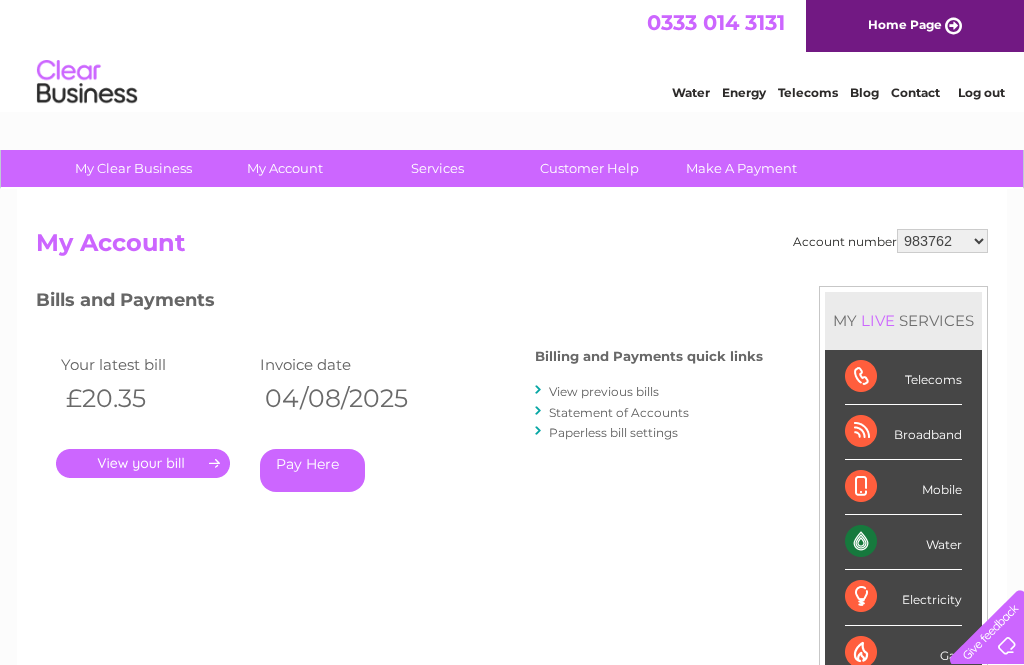 click on "." at bounding box center (143, 463) 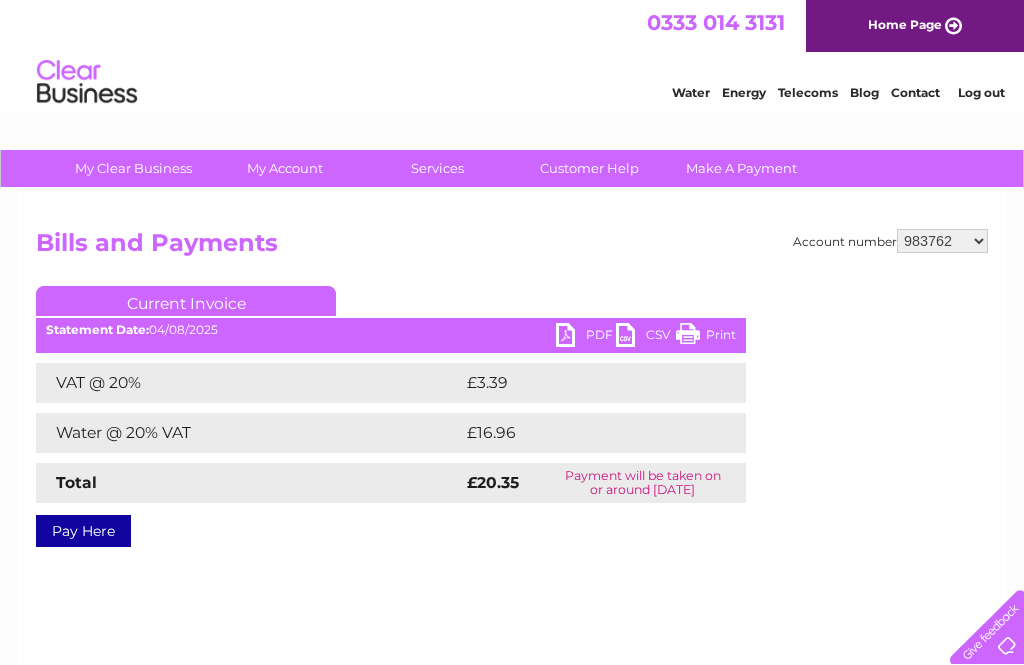 scroll, scrollTop: 0, scrollLeft: 0, axis: both 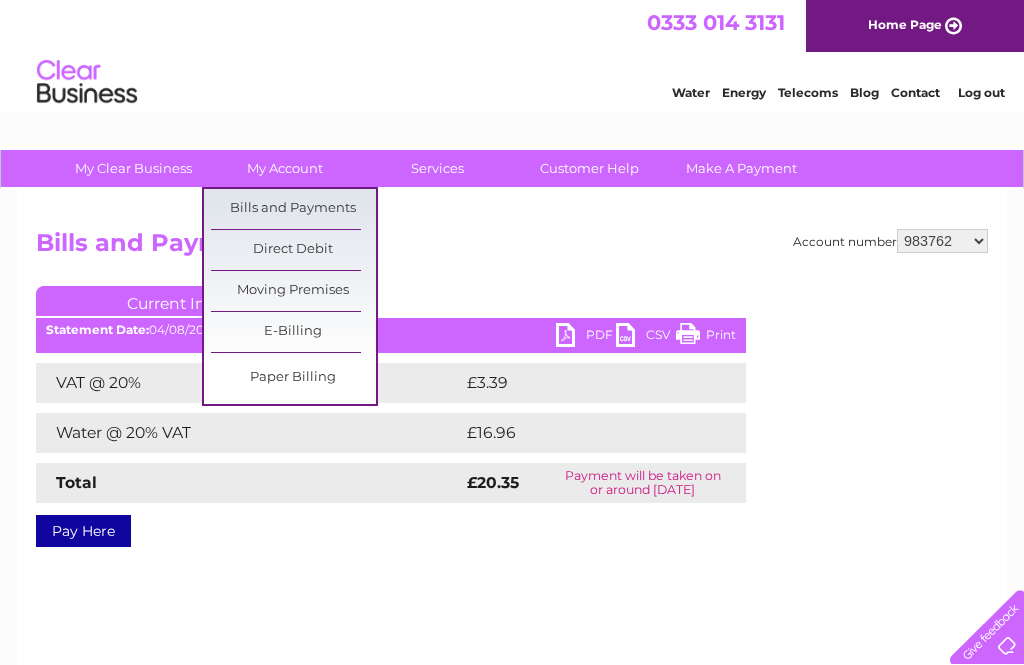 click on "Bills and Payments" at bounding box center (293, 209) 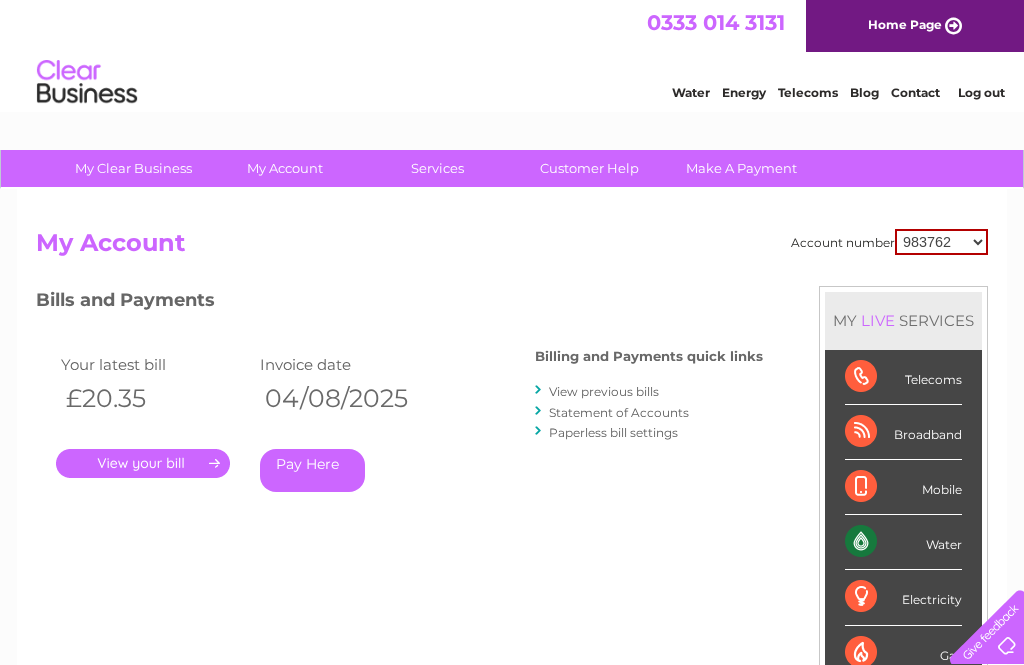 scroll, scrollTop: 0, scrollLeft: 0, axis: both 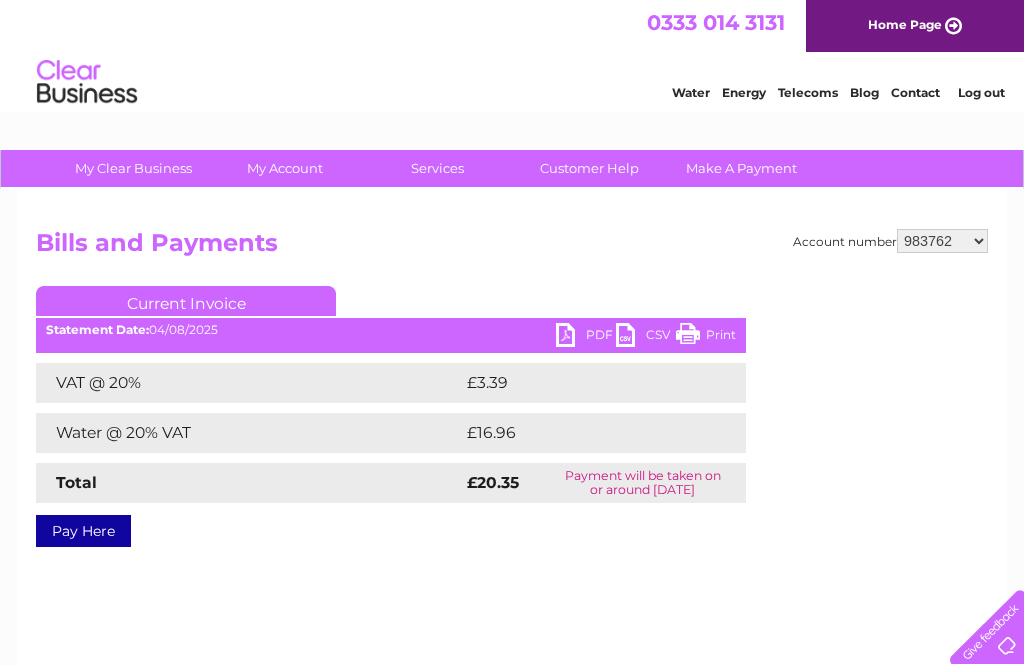 click on "PDF" at bounding box center (586, 337) 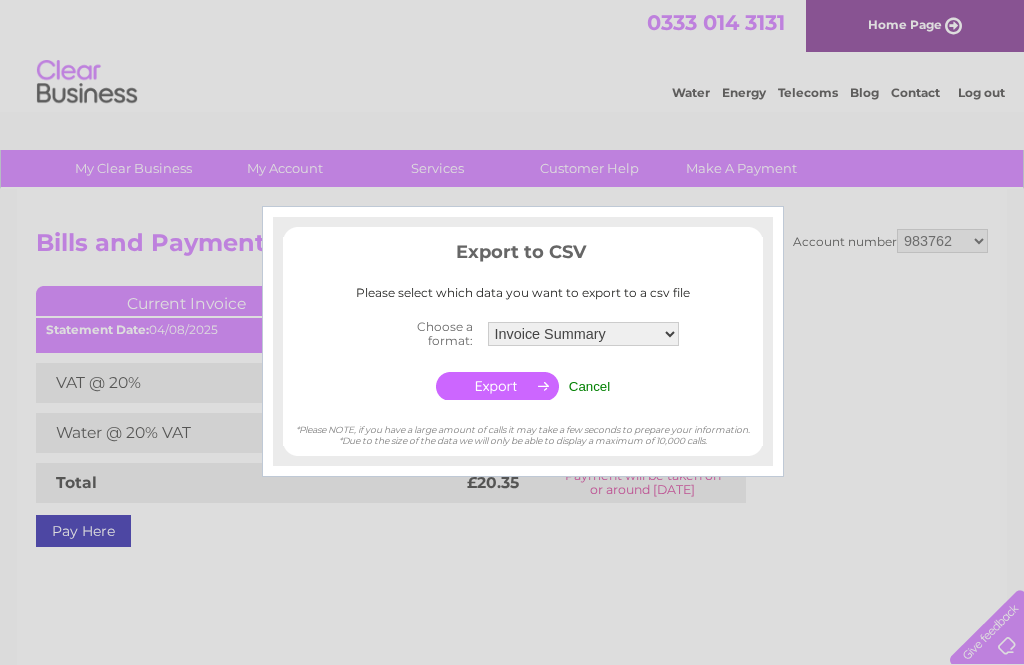 click at bounding box center [512, 332] 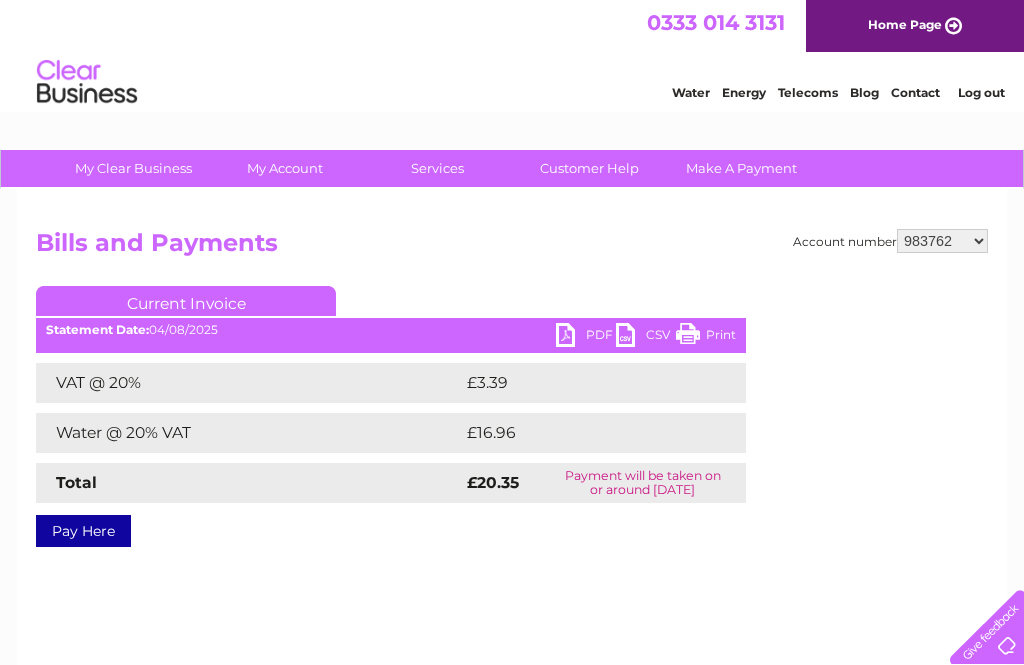 click on "PDF" at bounding box center [586, 337] 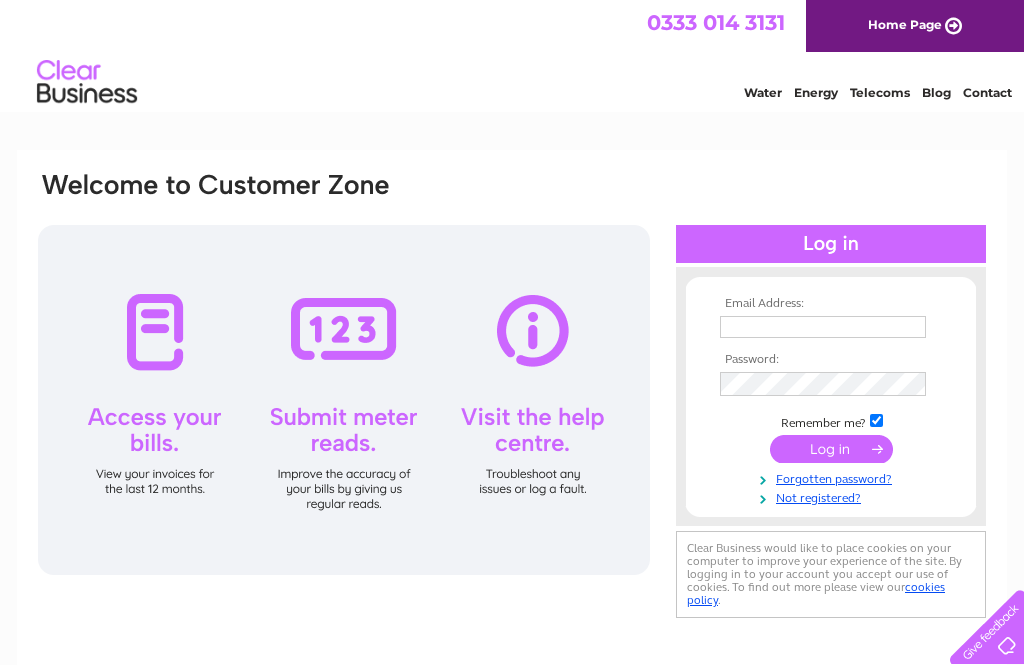 scroll, scrollTop: 0, scrollLeft: 0, axis: both 